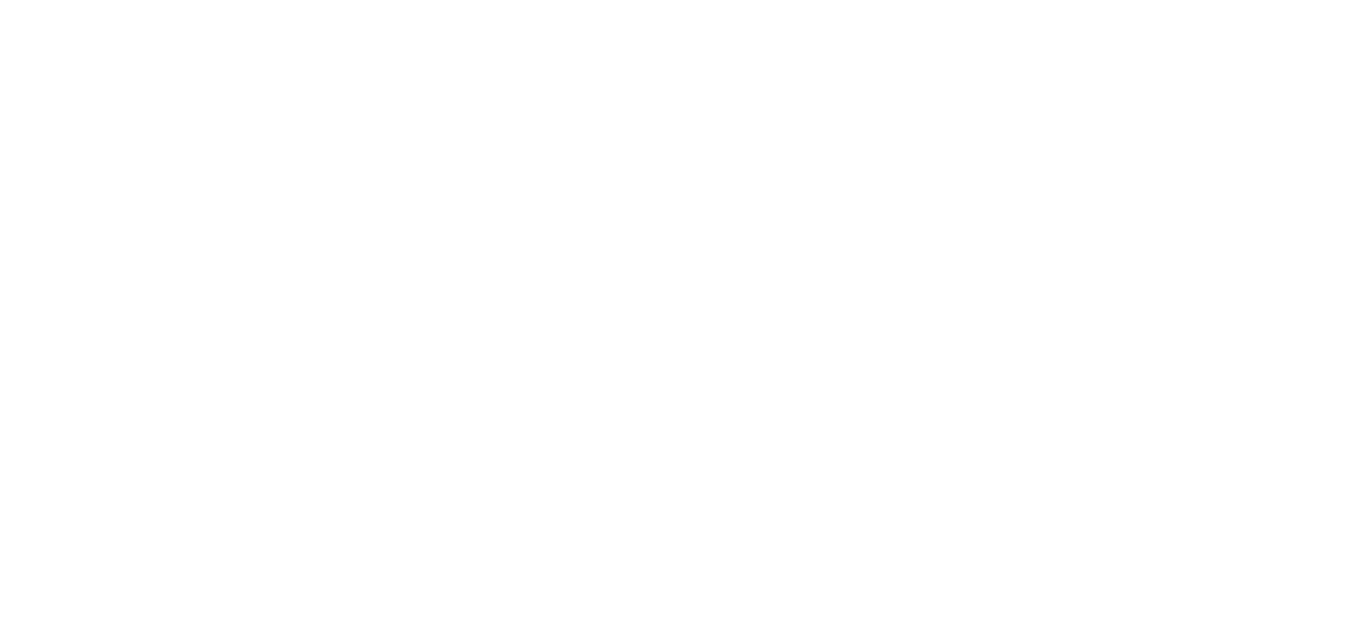 scroll, scrollTop: 0, scrollLeft: 0, axis: both 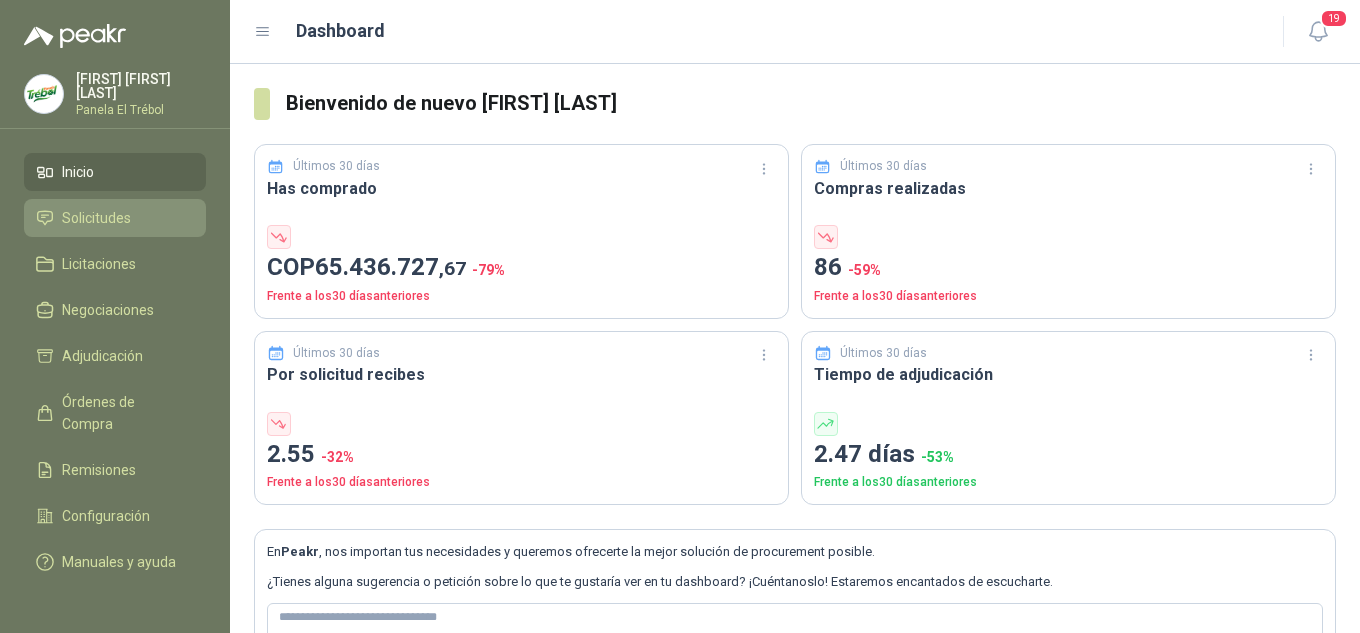 click on "Solicitudes" at bounding box center [96, 218] 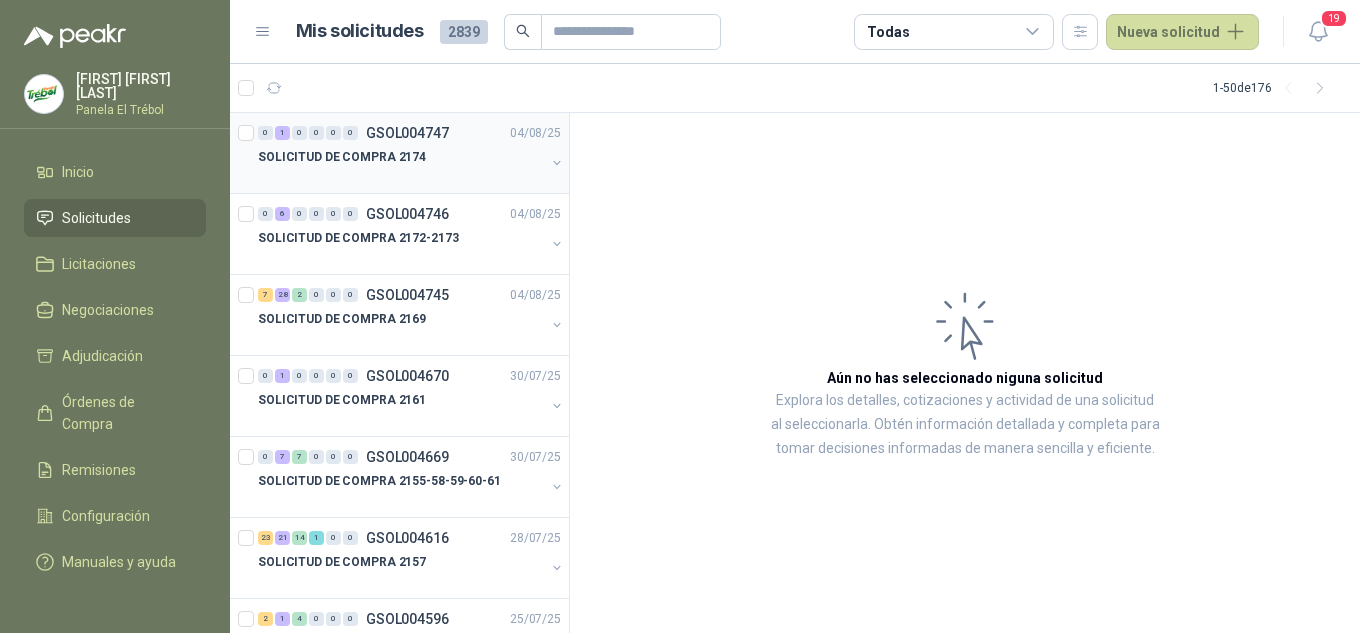 click at bounding box center (557, 165) 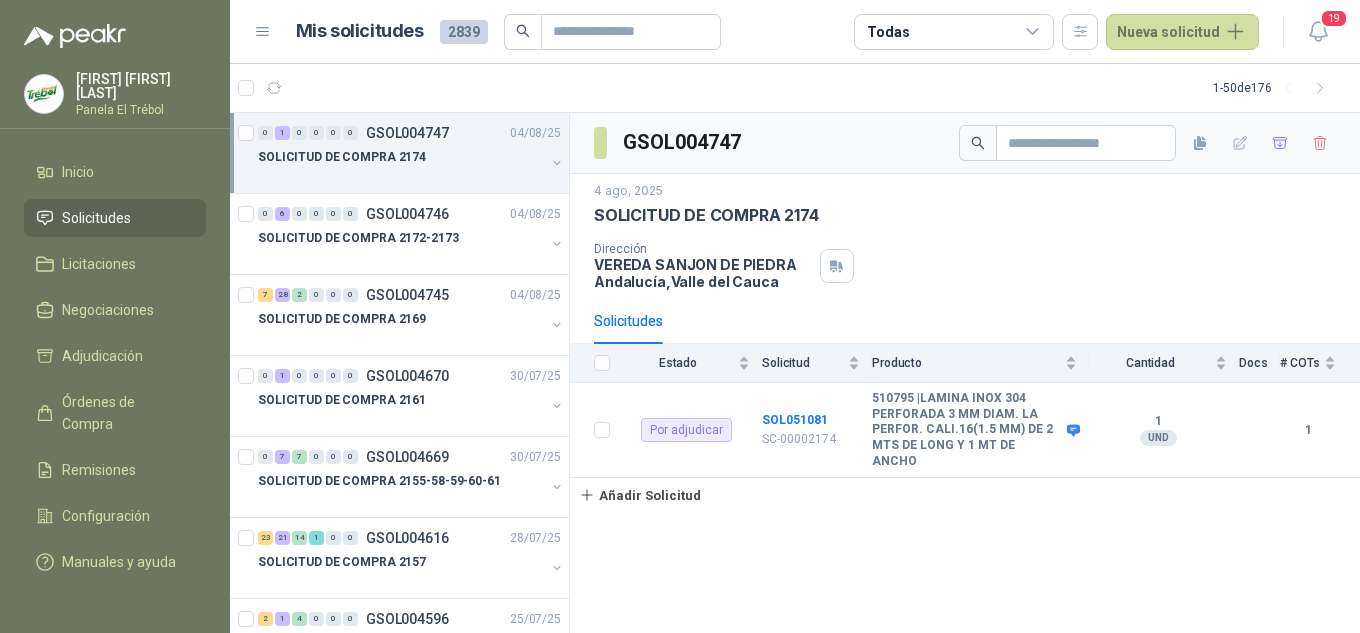 click at bounding box center [557, 163] 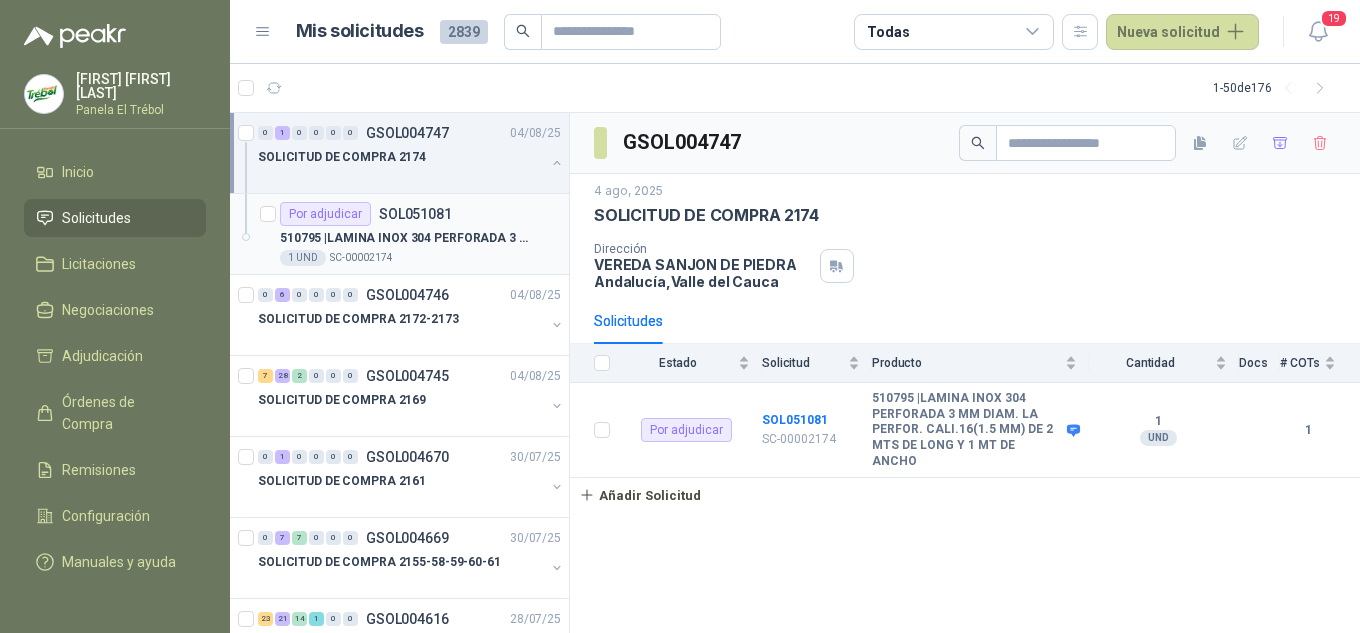 click on "510795 | LAMINA INOX 304 PERFORADA 3 MM DIAM. LA PERFOR. CALI.16(1.5 MM) DE 2 MTS DE LONG Y 1 MT DE ANCHO" at bounding box center (420, 238) 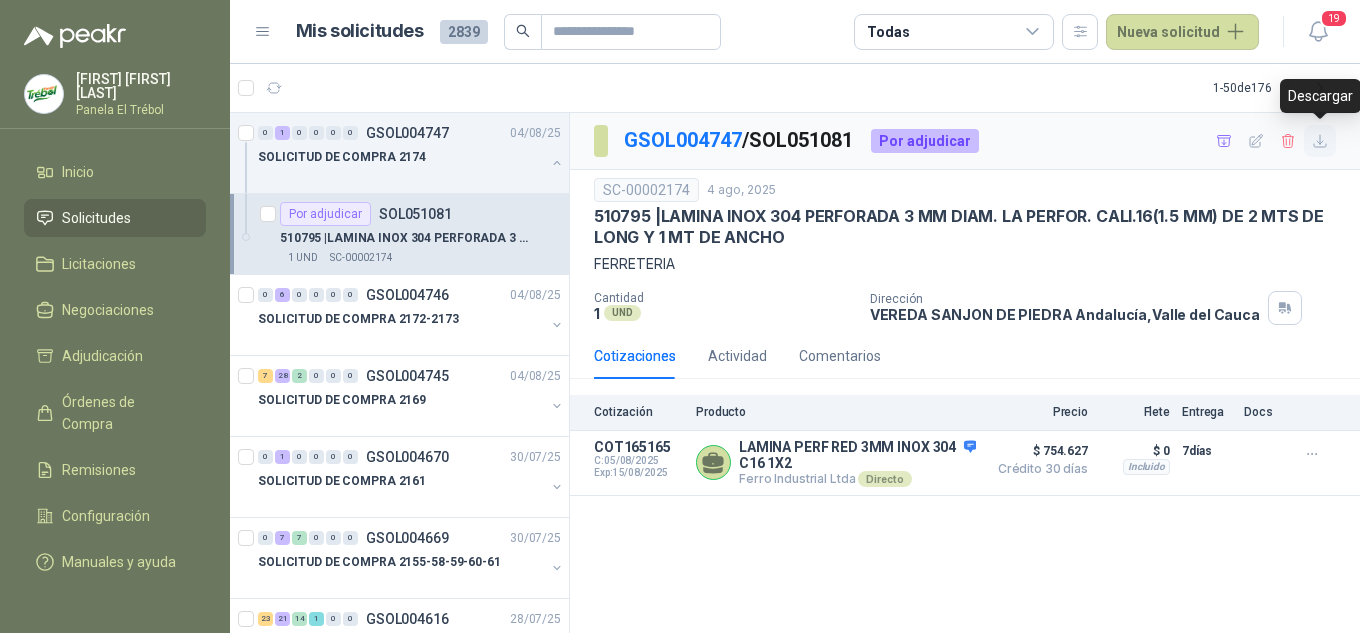 click 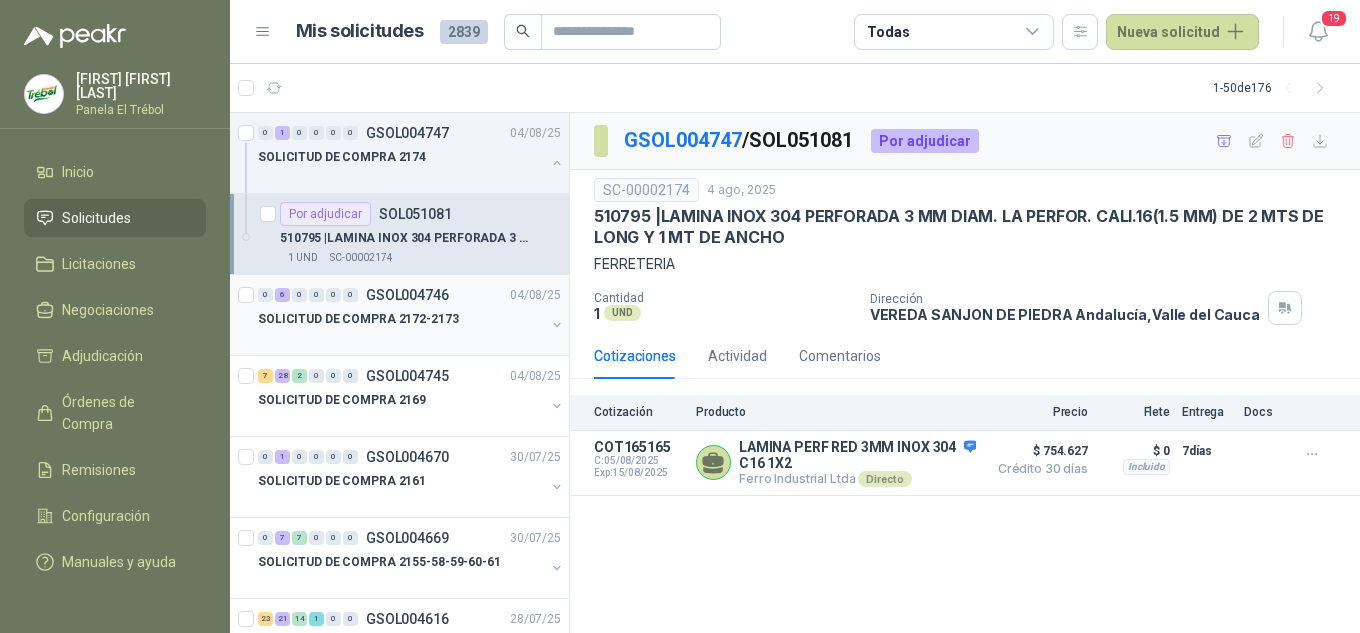 click at bounding box center [557, 325] 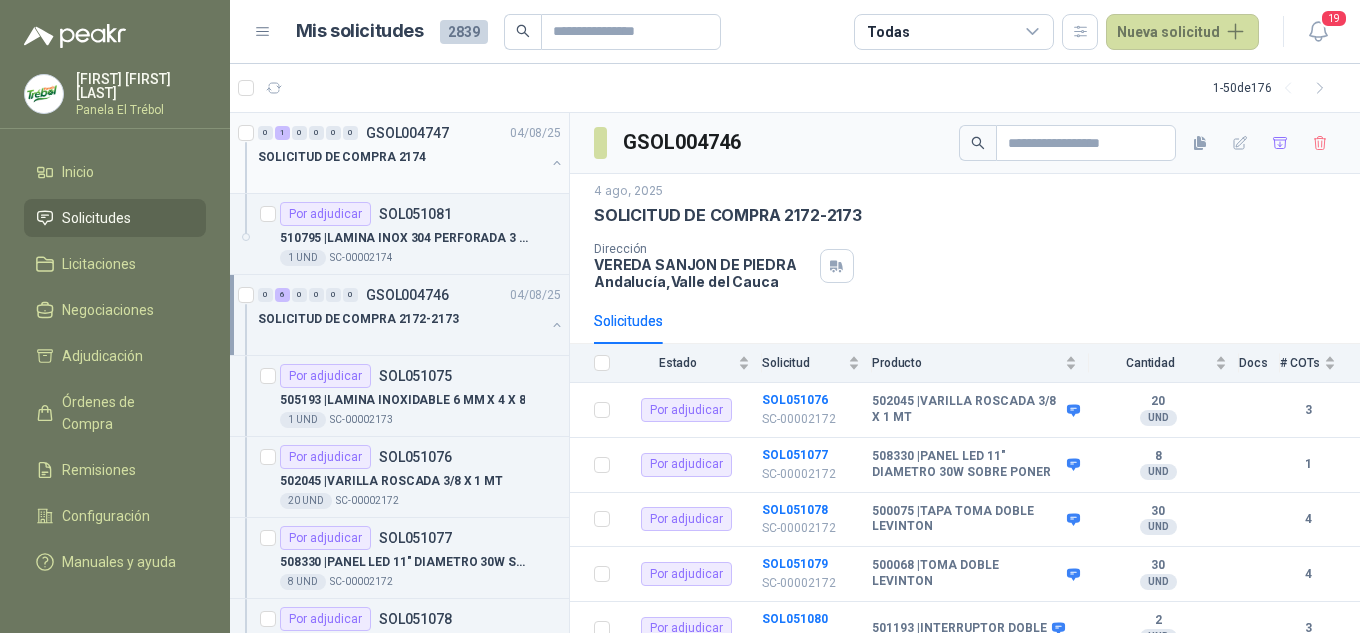 click at bounding box center [557, 163] 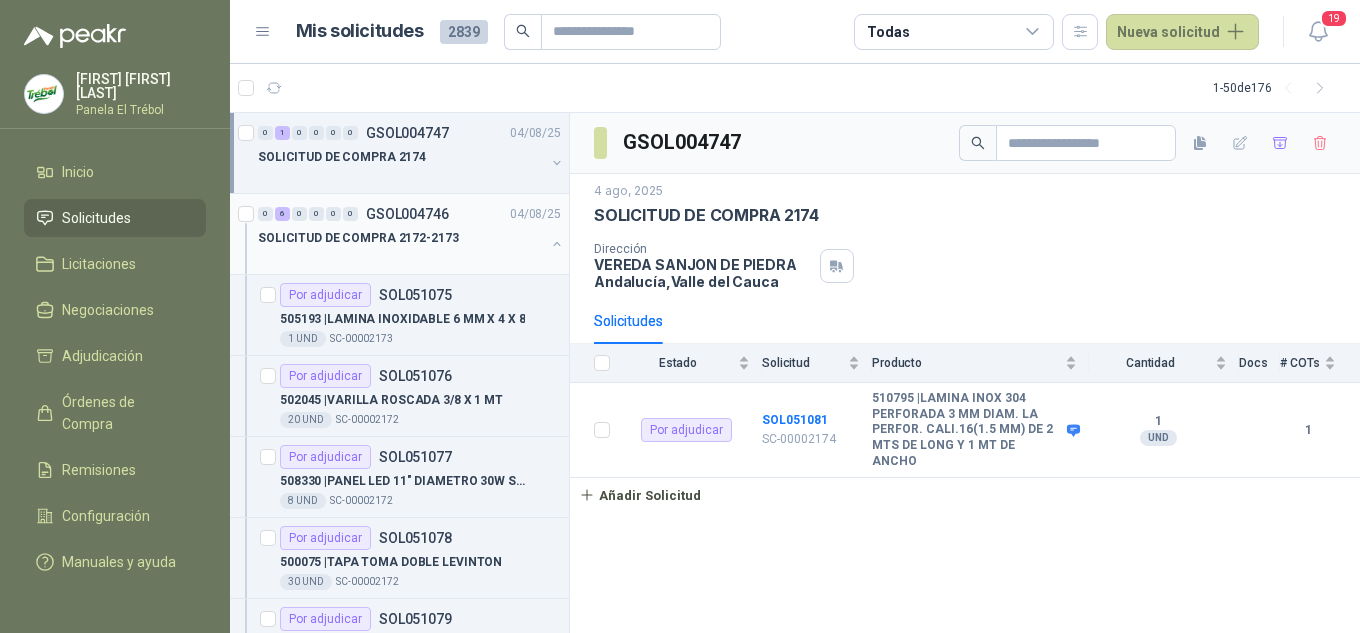 click at bounding box center (557, 244) 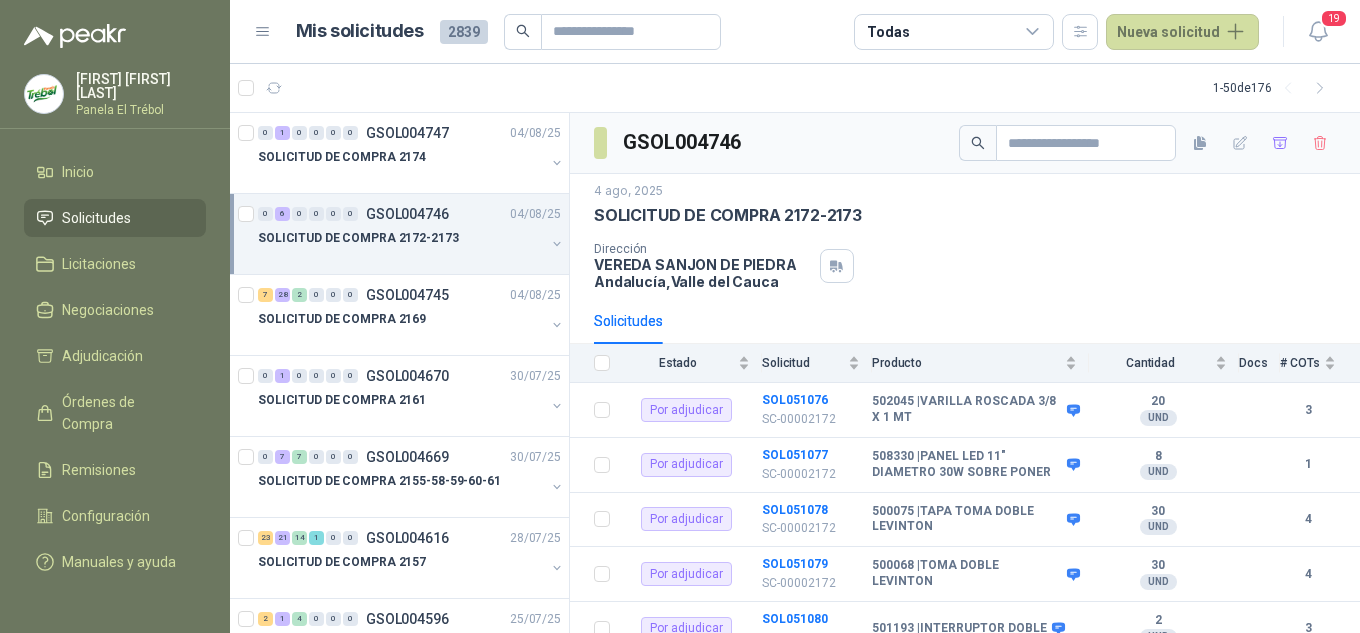 click at bounding box center [557, 244] 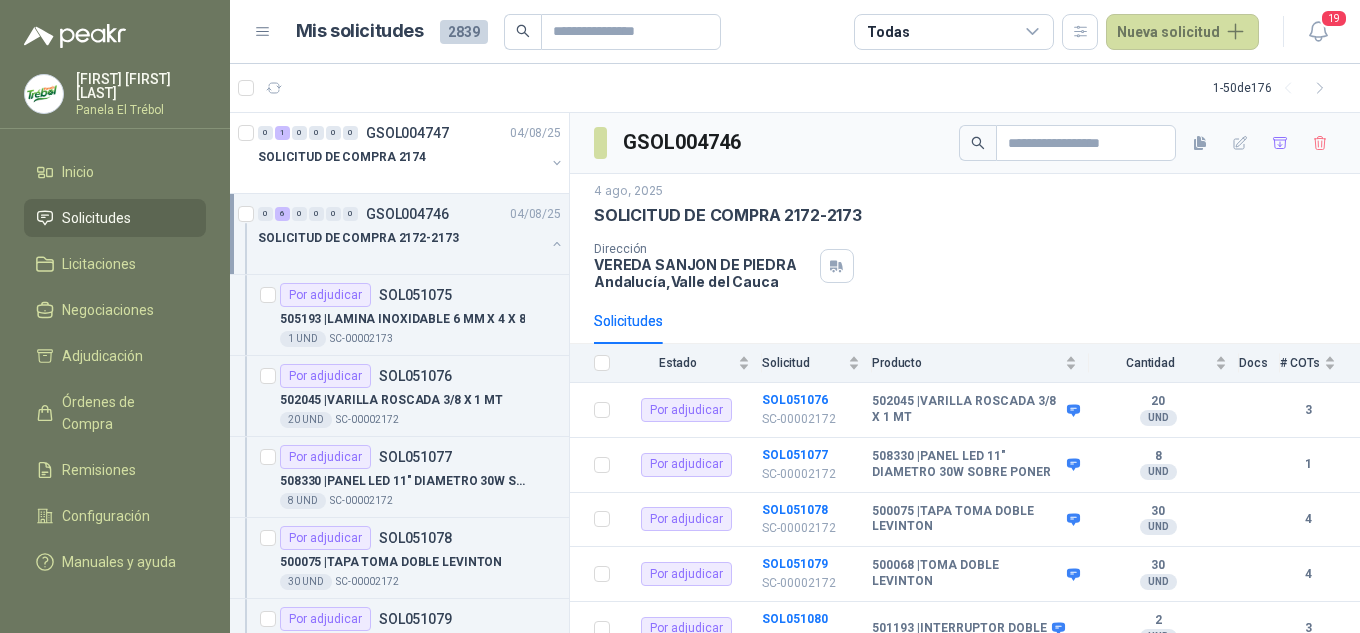 scroll, scrollTop: 1, scrollLeft: 0, axis: vertical 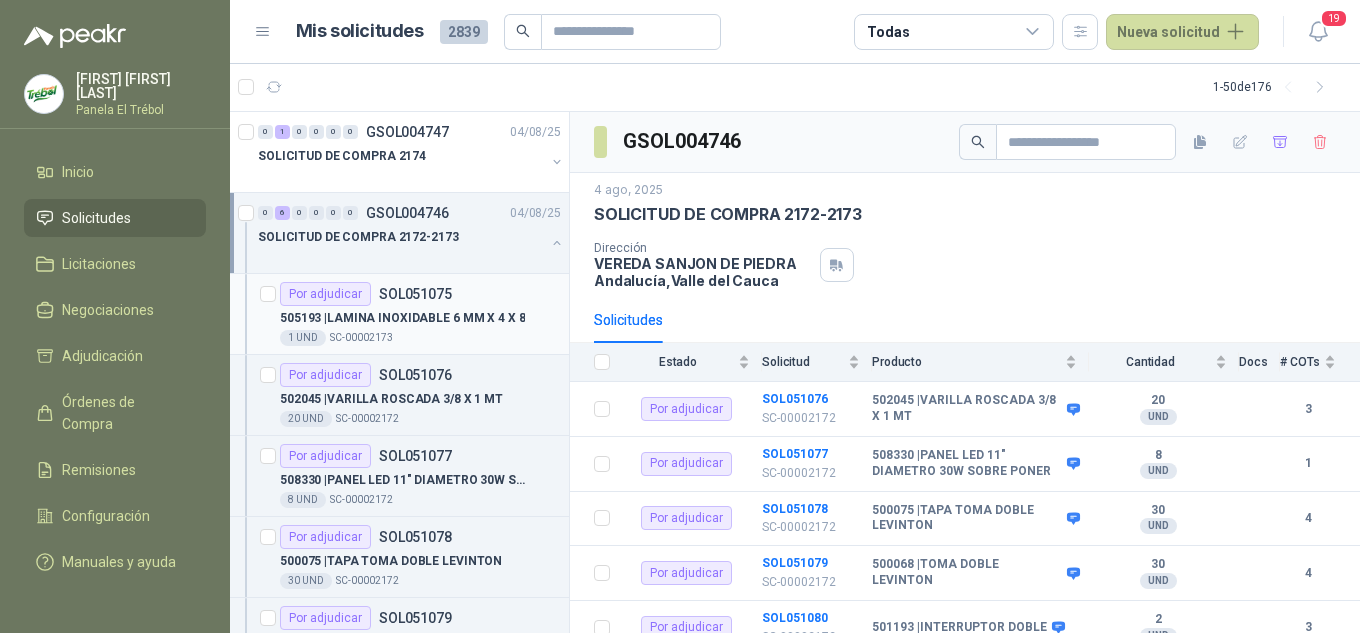 click on "505193 | LAMINA INOXIDABLE 6 MM X 4 X 8" at bounding box center [402, 318] 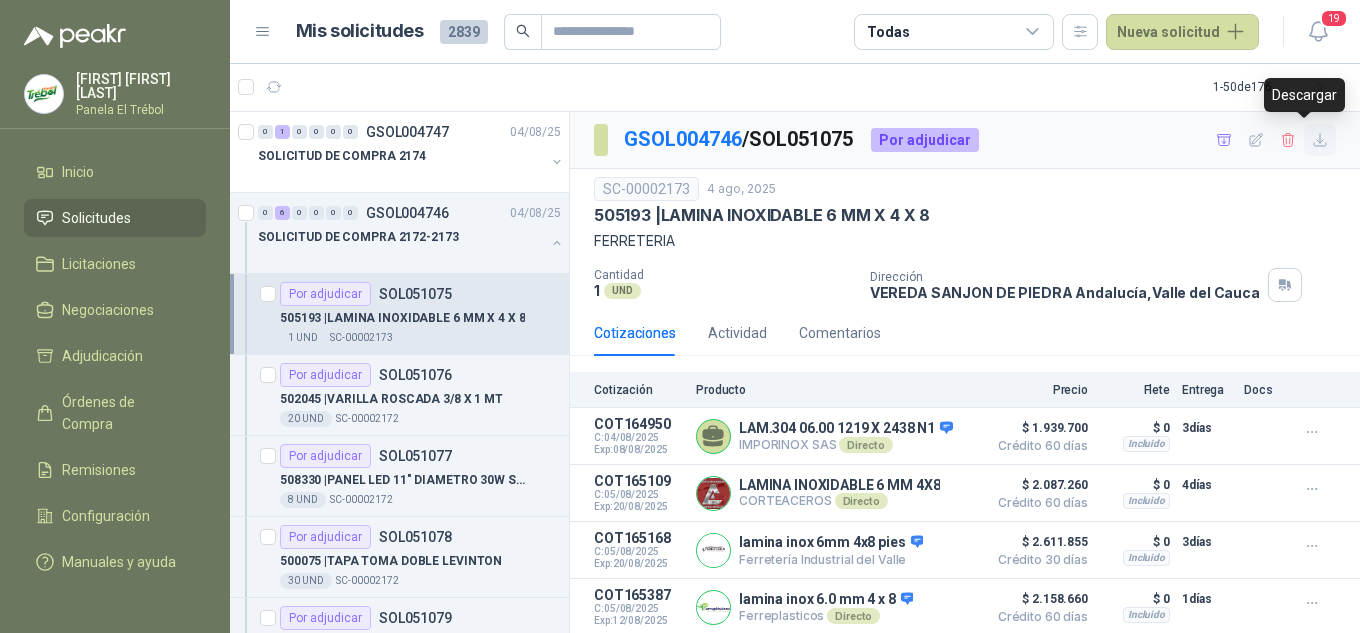 click 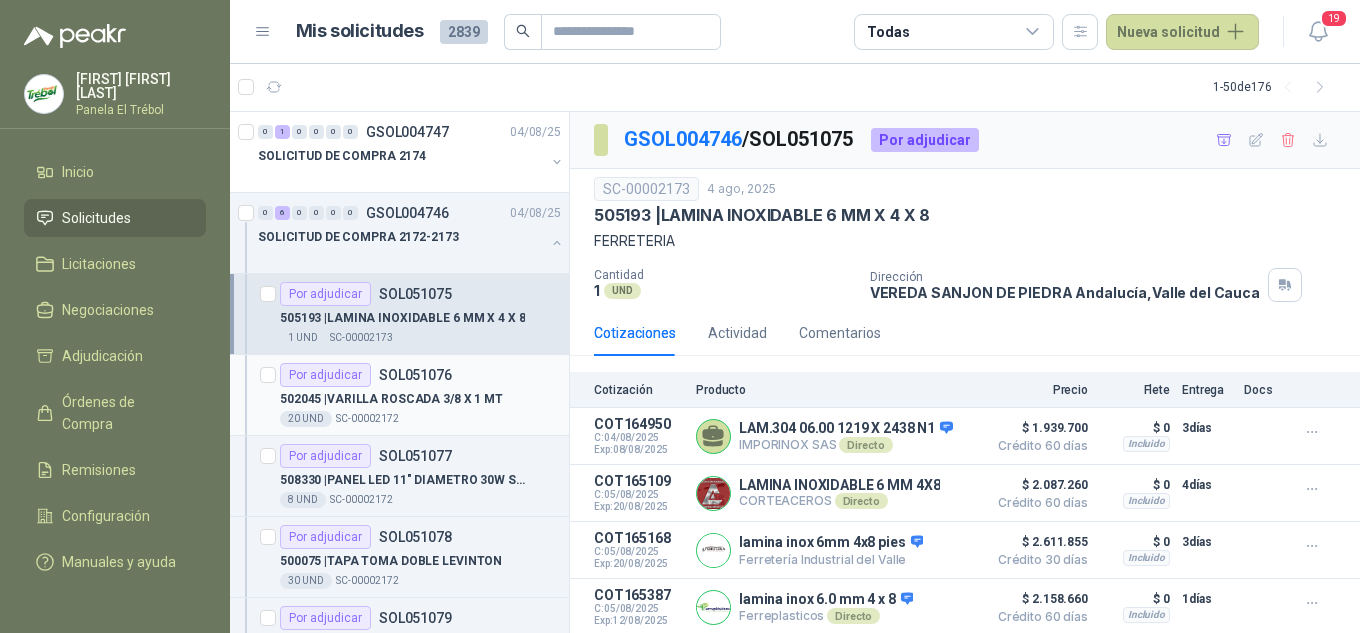 click on "502045 | VARILLA ROSCADA 3/8 X 1 MT" at bounding box center [391, 399] 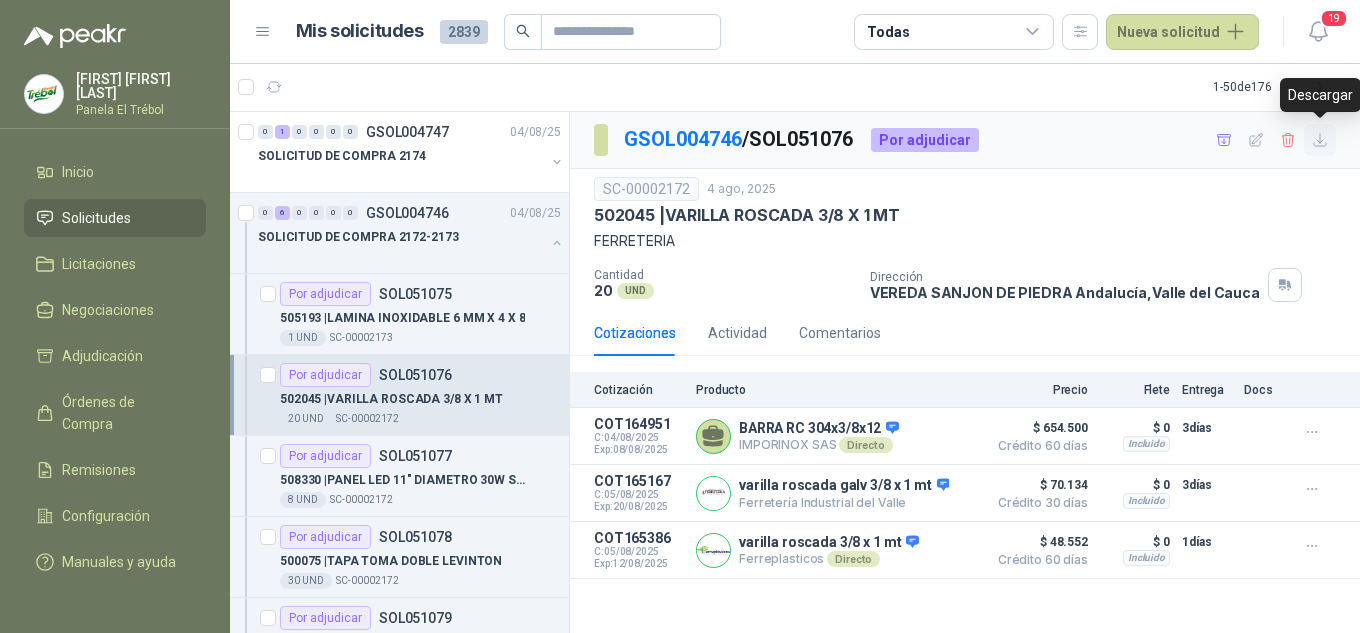 click 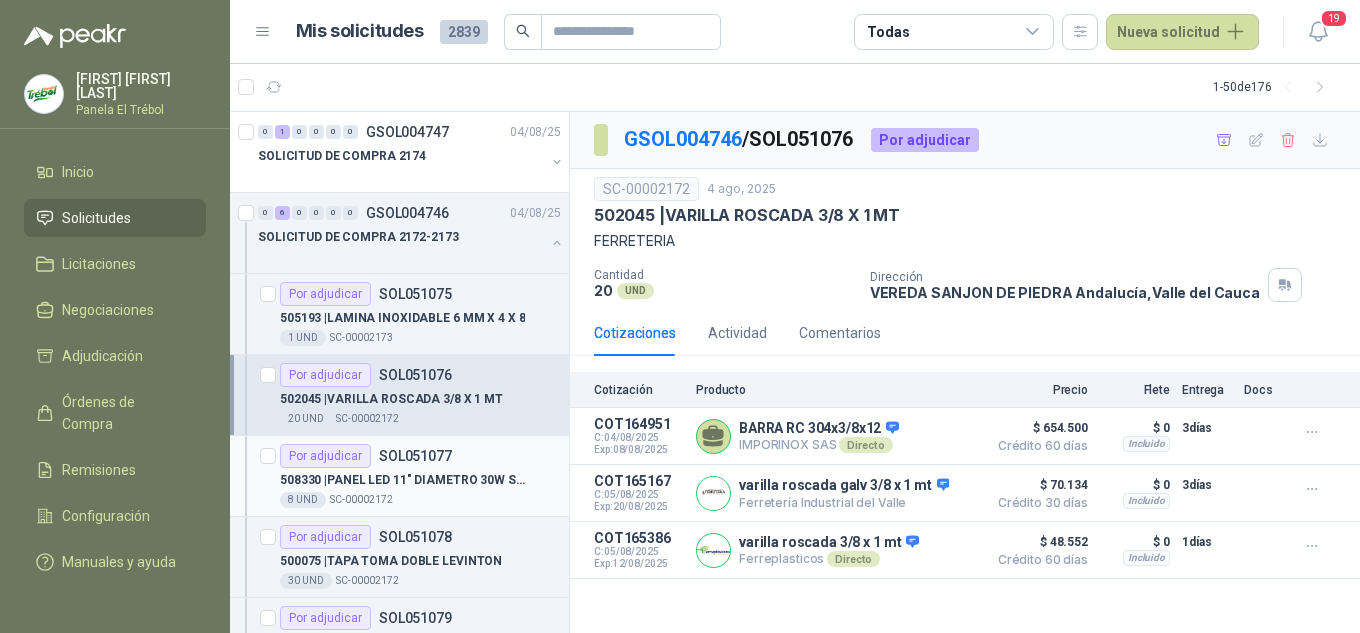 click on "508330 | PANEL LED 11" DIAMETRO 30W SOBRE PONER" at bounding box center (420, 480) 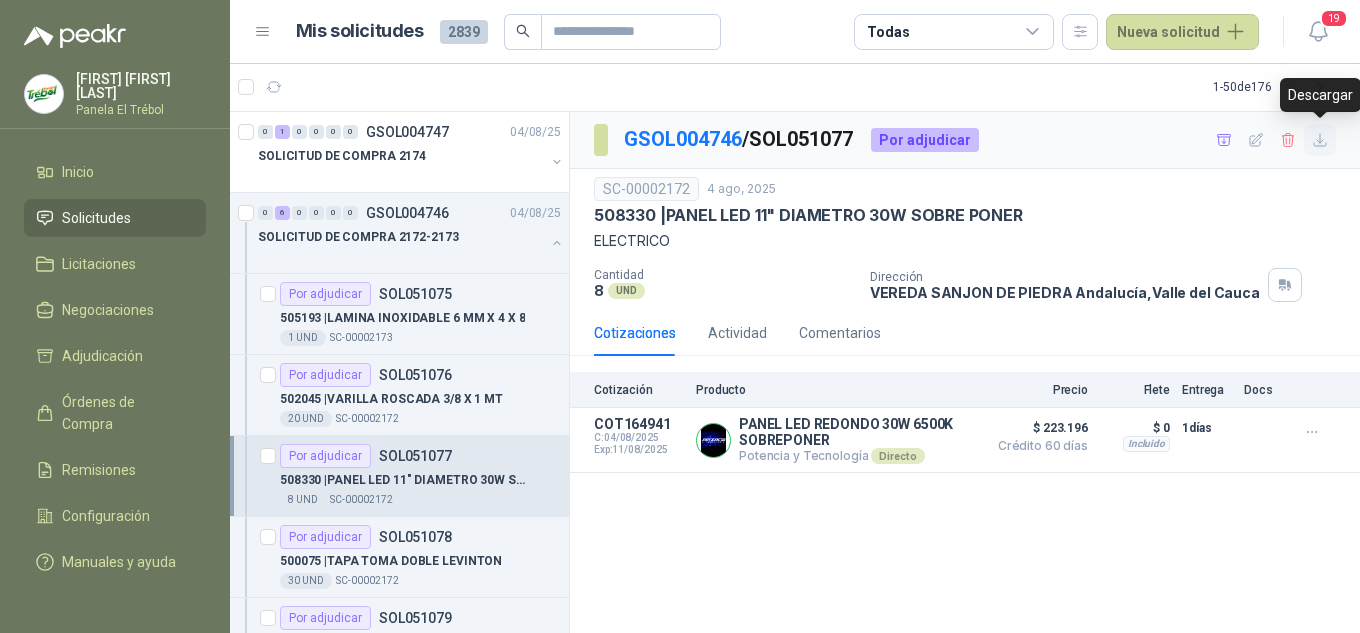 click at bounding box center (1320, 140) 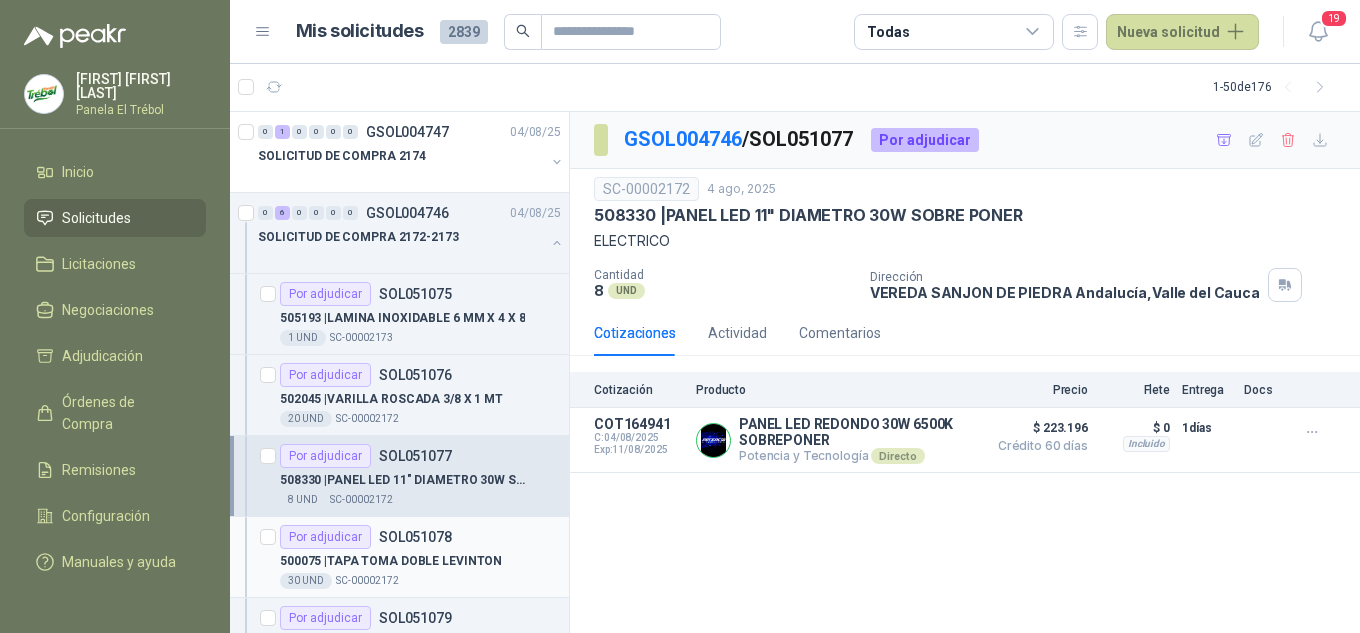 click on "500075 | TAPA TOMA DOBLE LEVINTON" at bounding box center [420, 561] 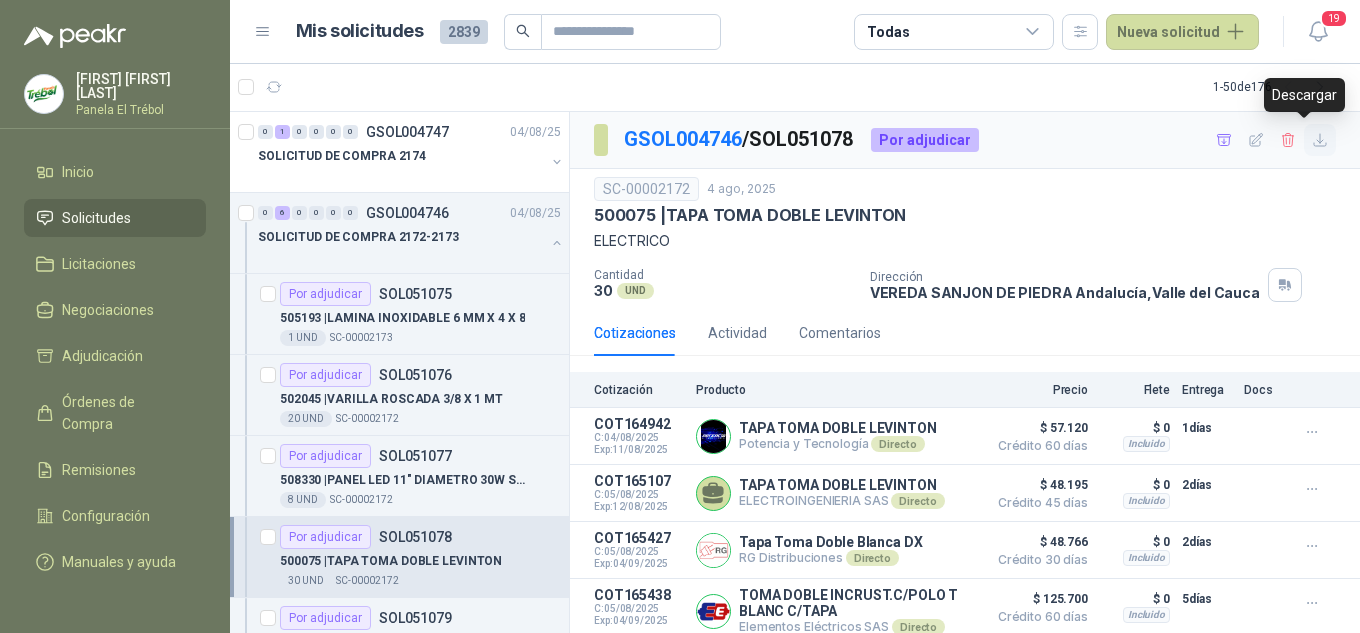 drag, startPoint x: 1323, startPoint y: 123, endPoint x: 1307, endPoint y: 141, distance: 24.083189 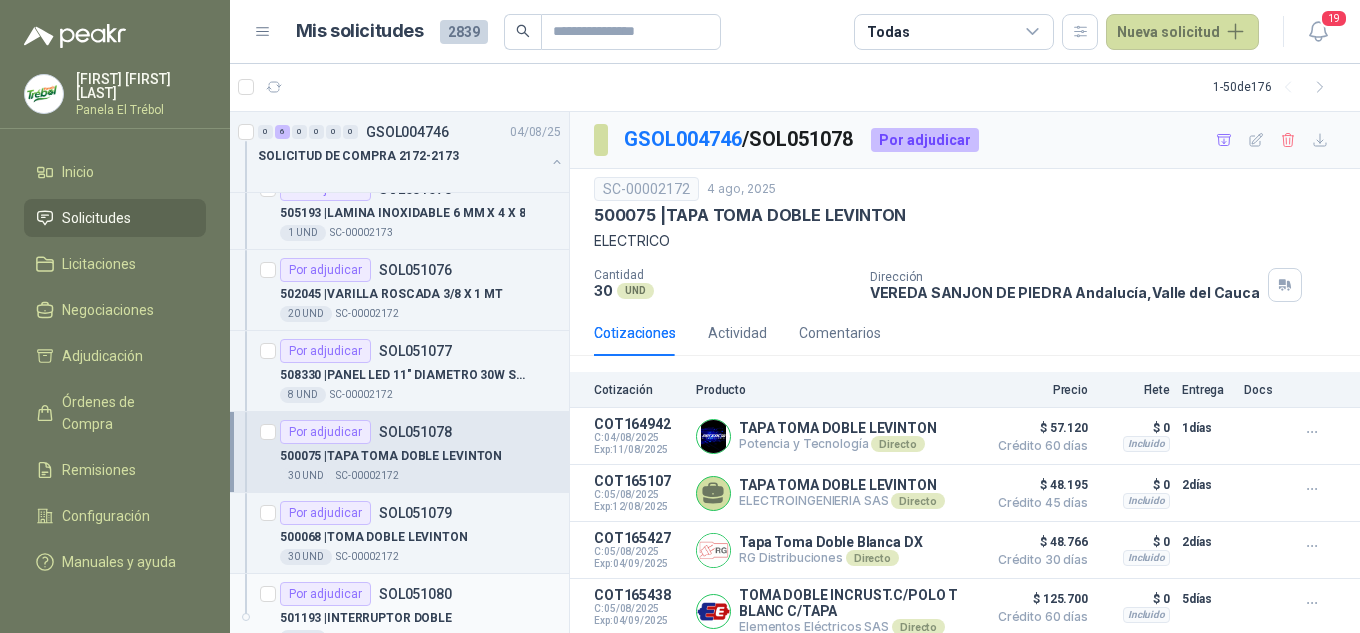 scroll, scrollTop: 267, scrollLeft: 0, axis: vertical 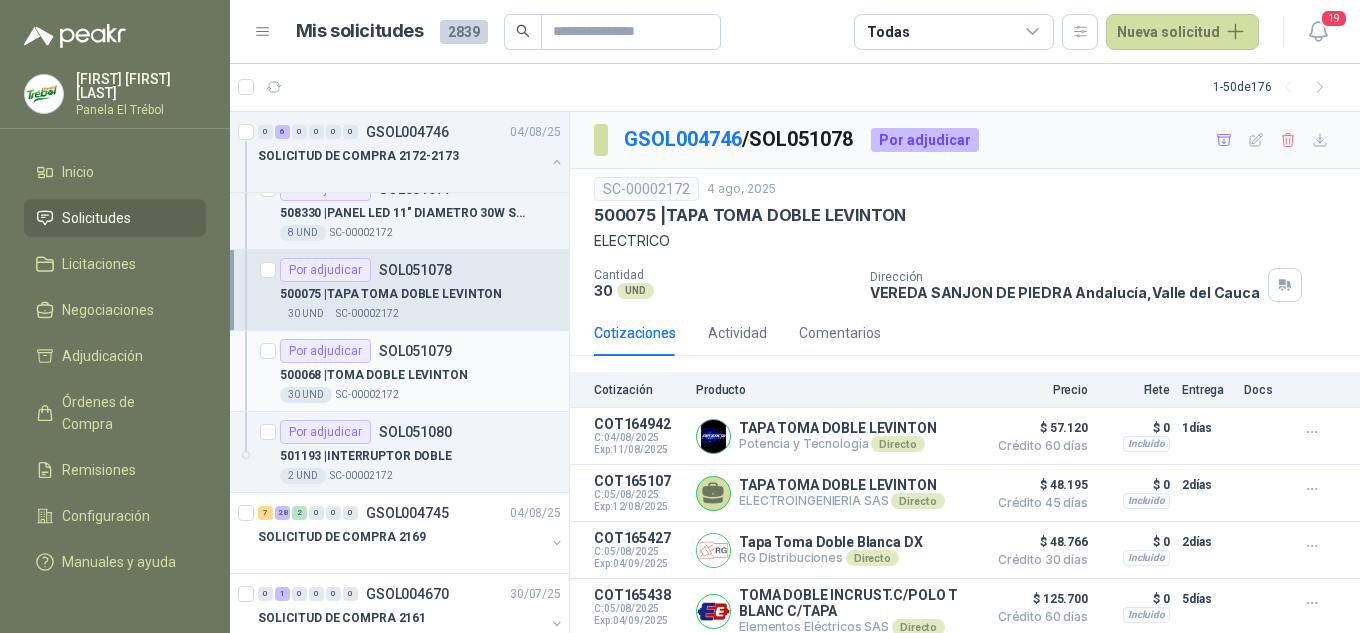 click on "500068 | TOMA DOBLE LEVINTON" at bounding box center (374, 375) 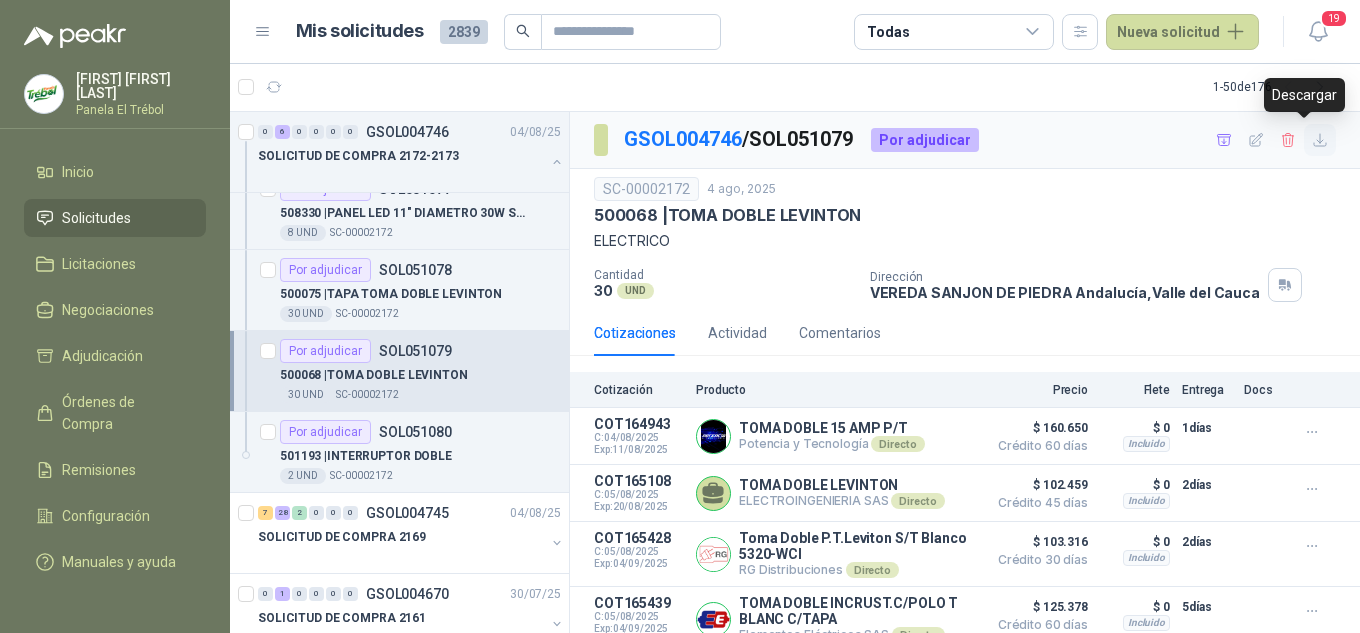 click 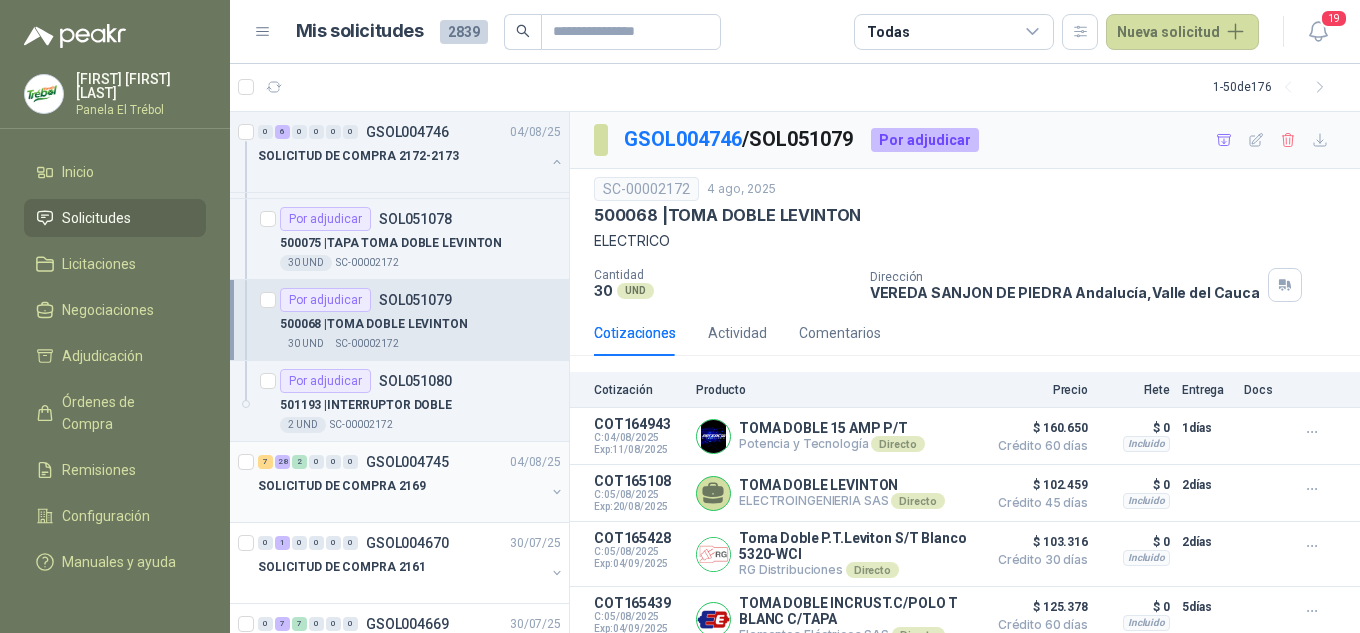 scroll, scrollTop: 400, scrollLeft: 0, axis: vertical 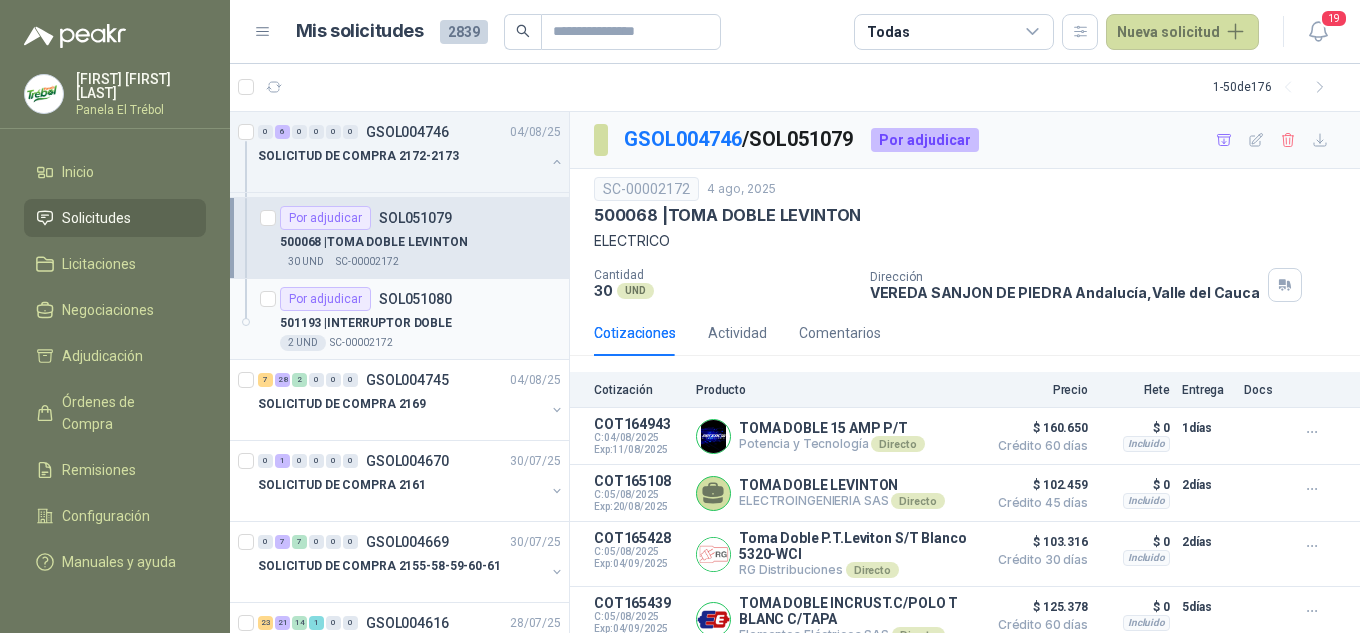 click on "501193 | INTERRUPTOR DOBLE" at bounding box center [420, 323] 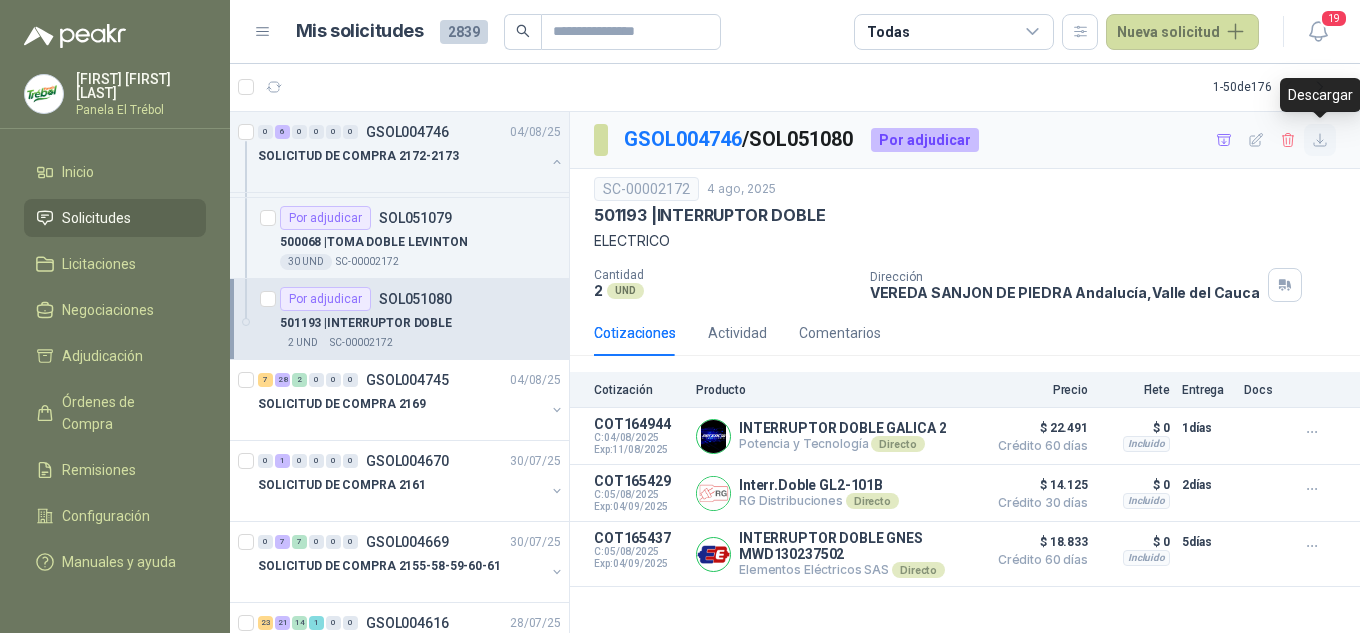 click 